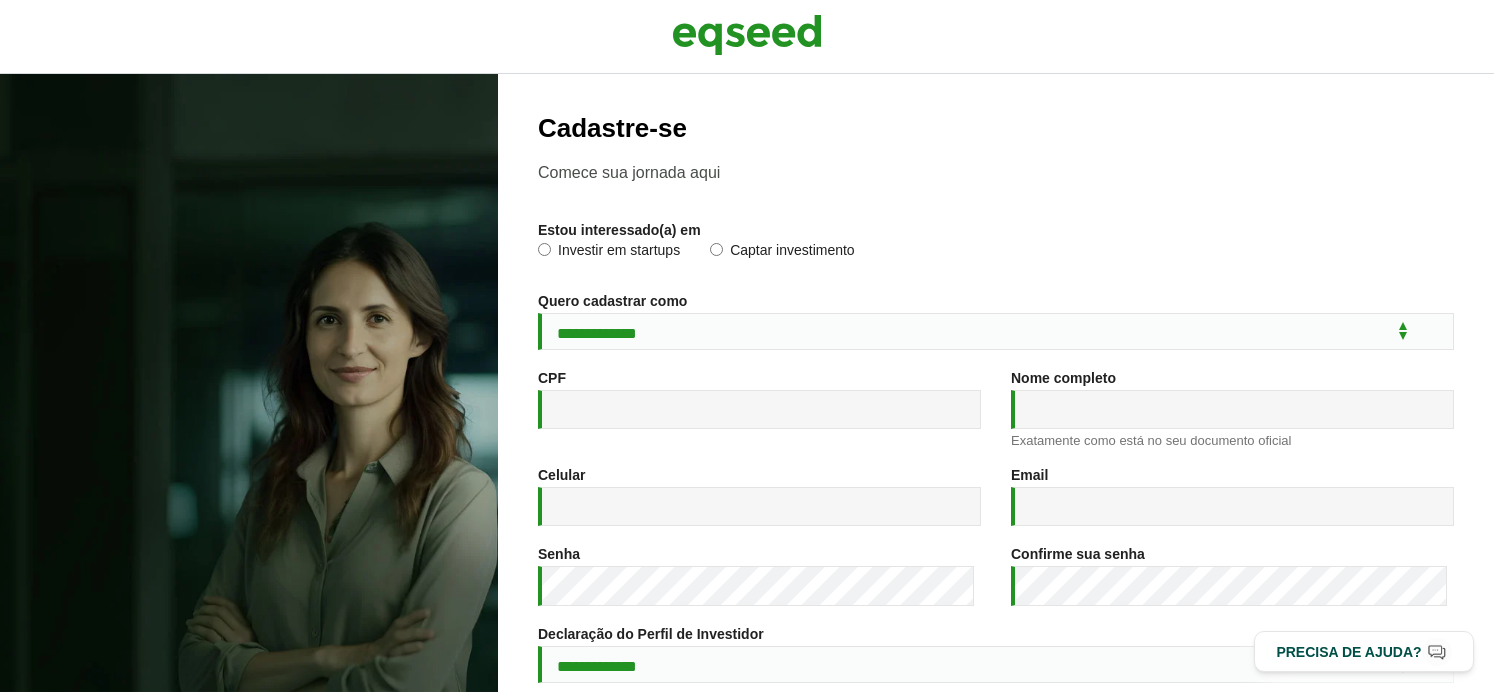 scroll, scrollTop: 0, scrollLeft: 0, axis: both 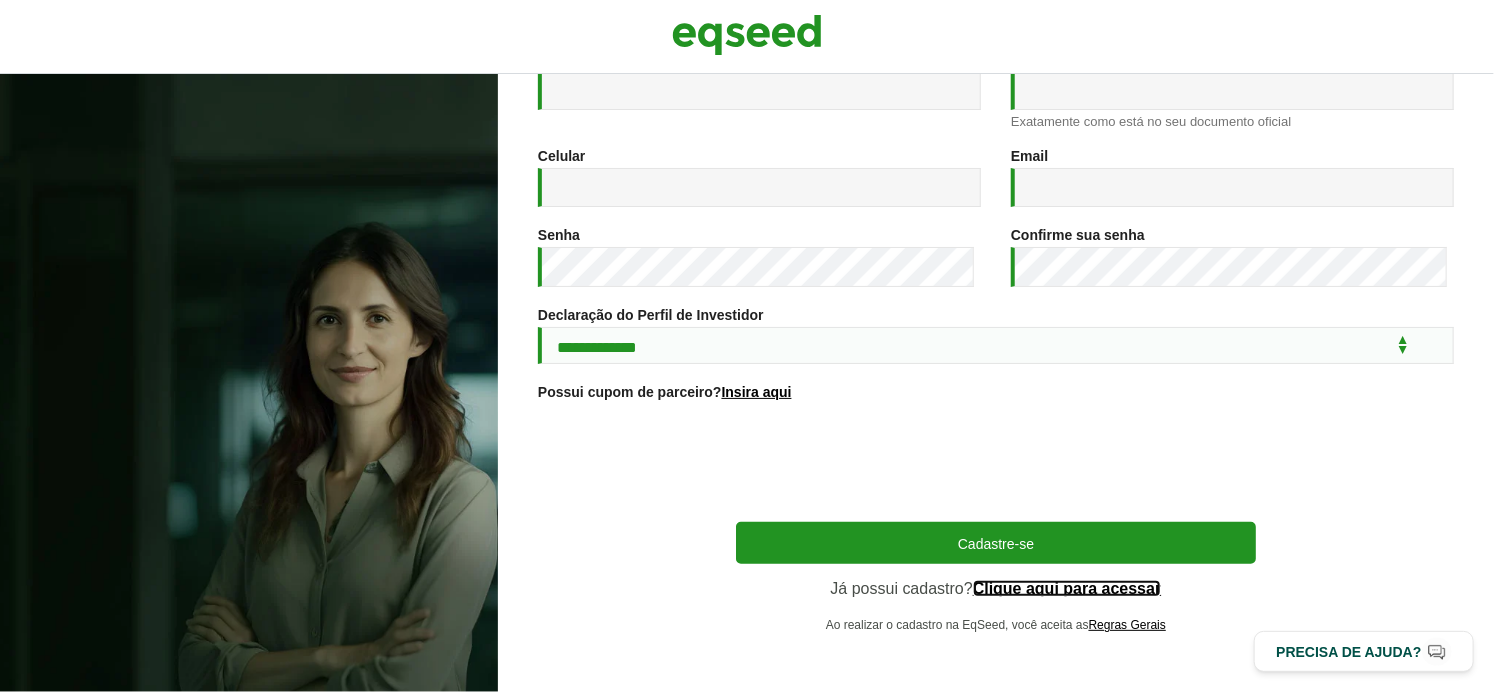 click on "Clique aqui para acessar" at bounding box center (1067, 589) 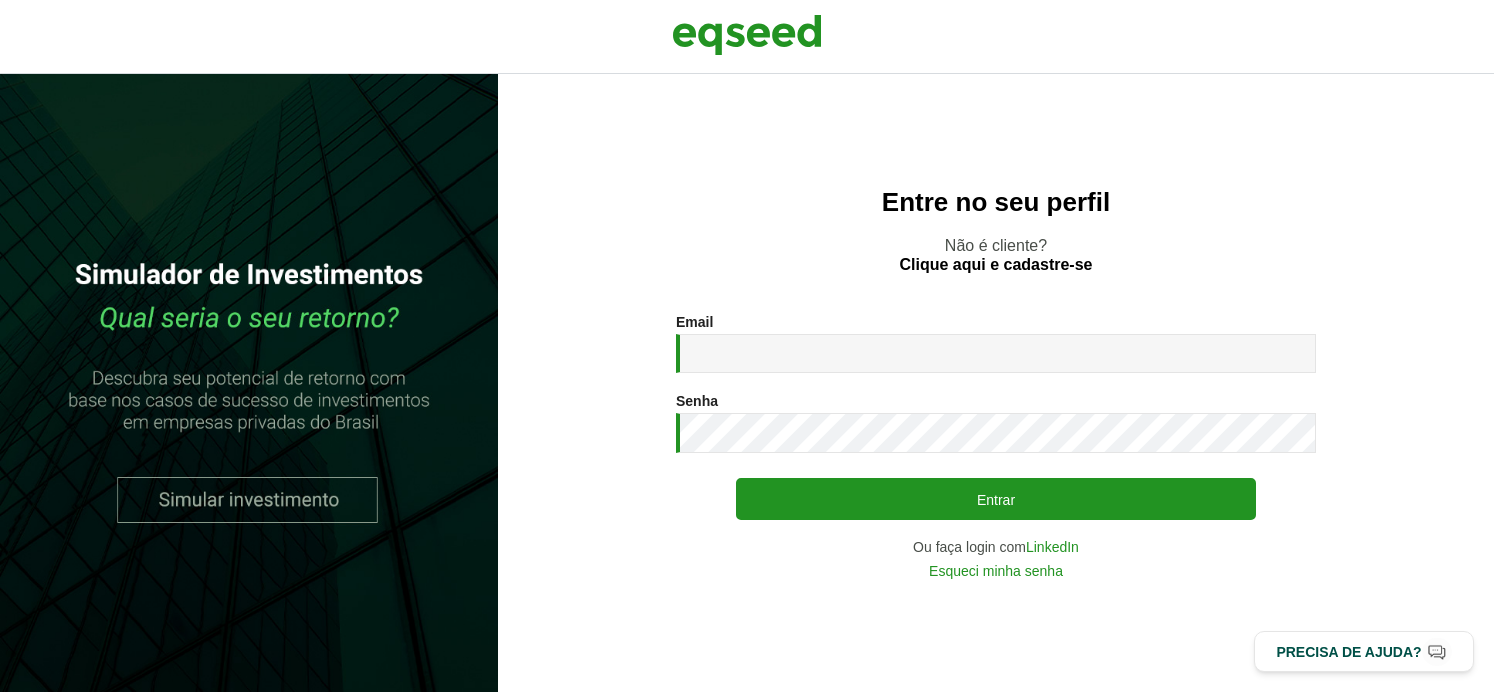 scroll, scrollTop: 0, scrollLeft: 0, axis: both 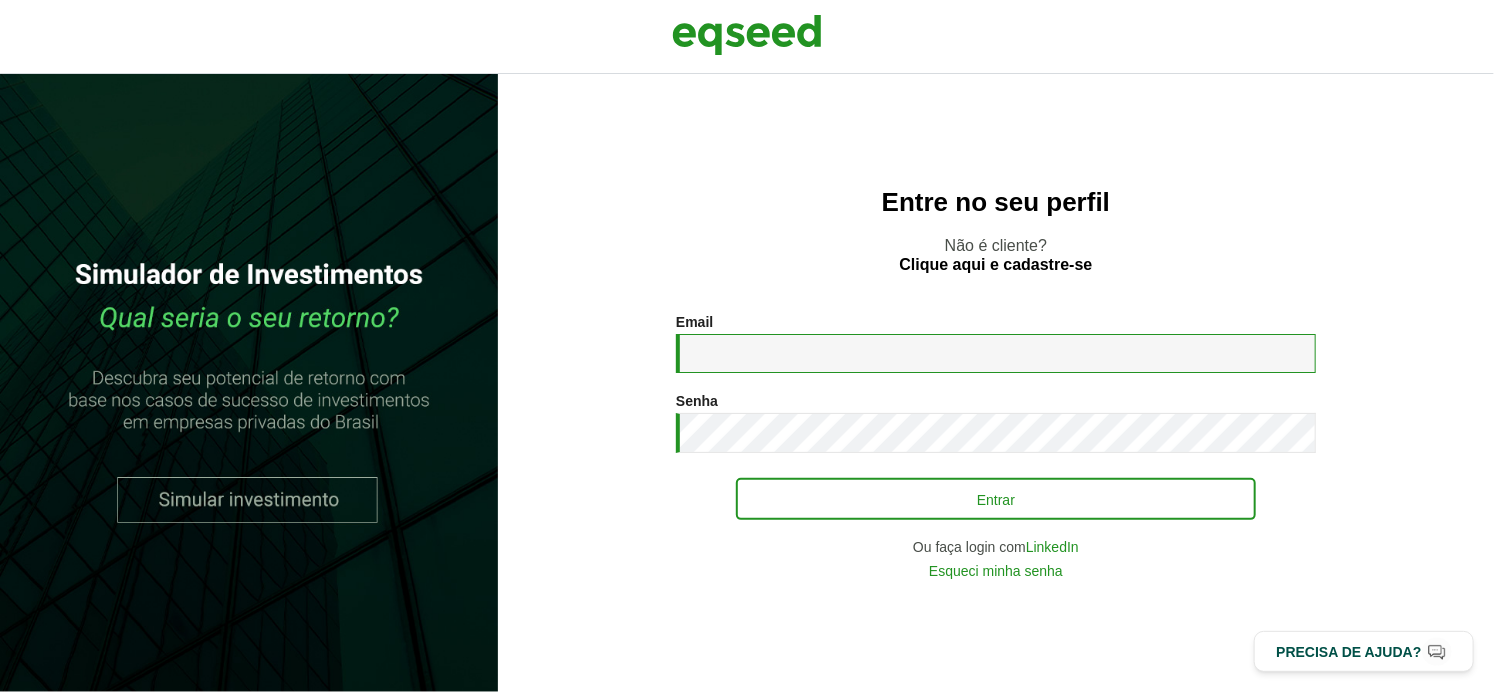 type on "**********" 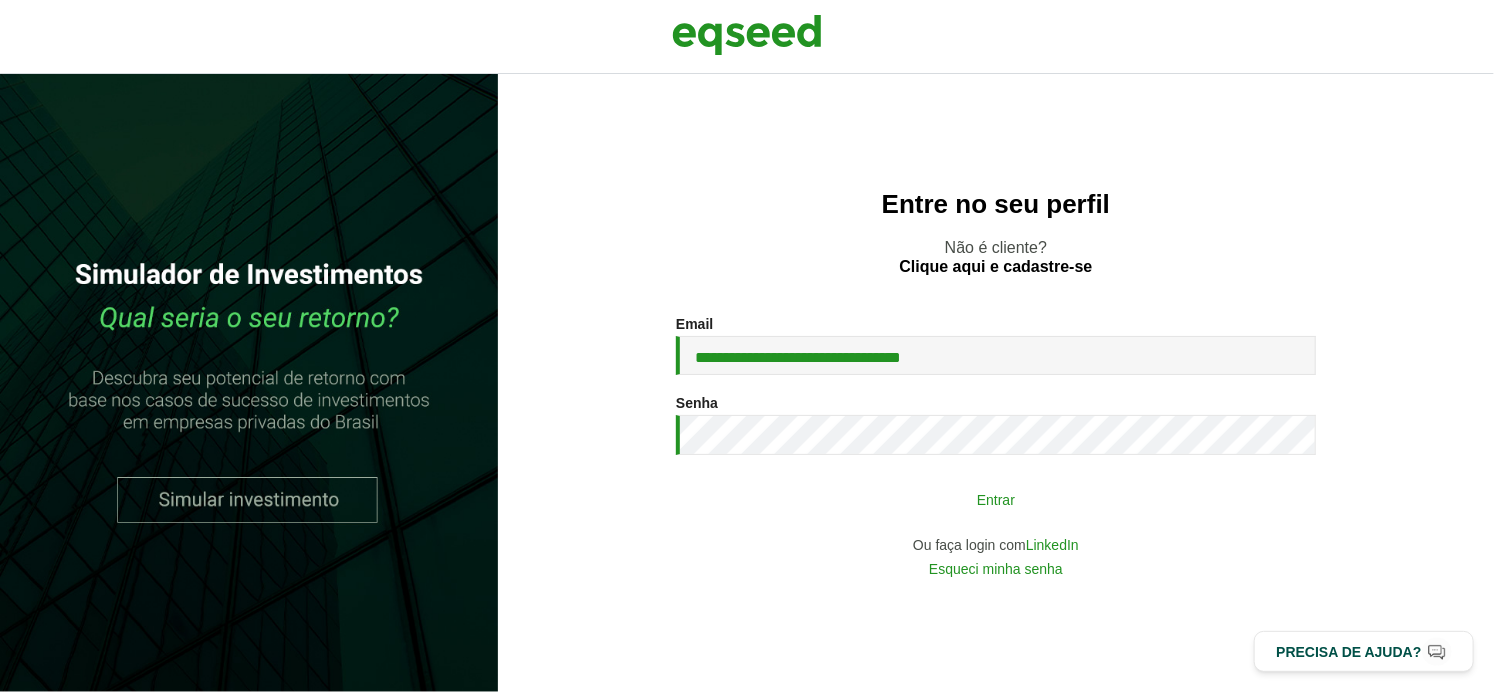 click on "Entrar" at bounding box center (996, 499) 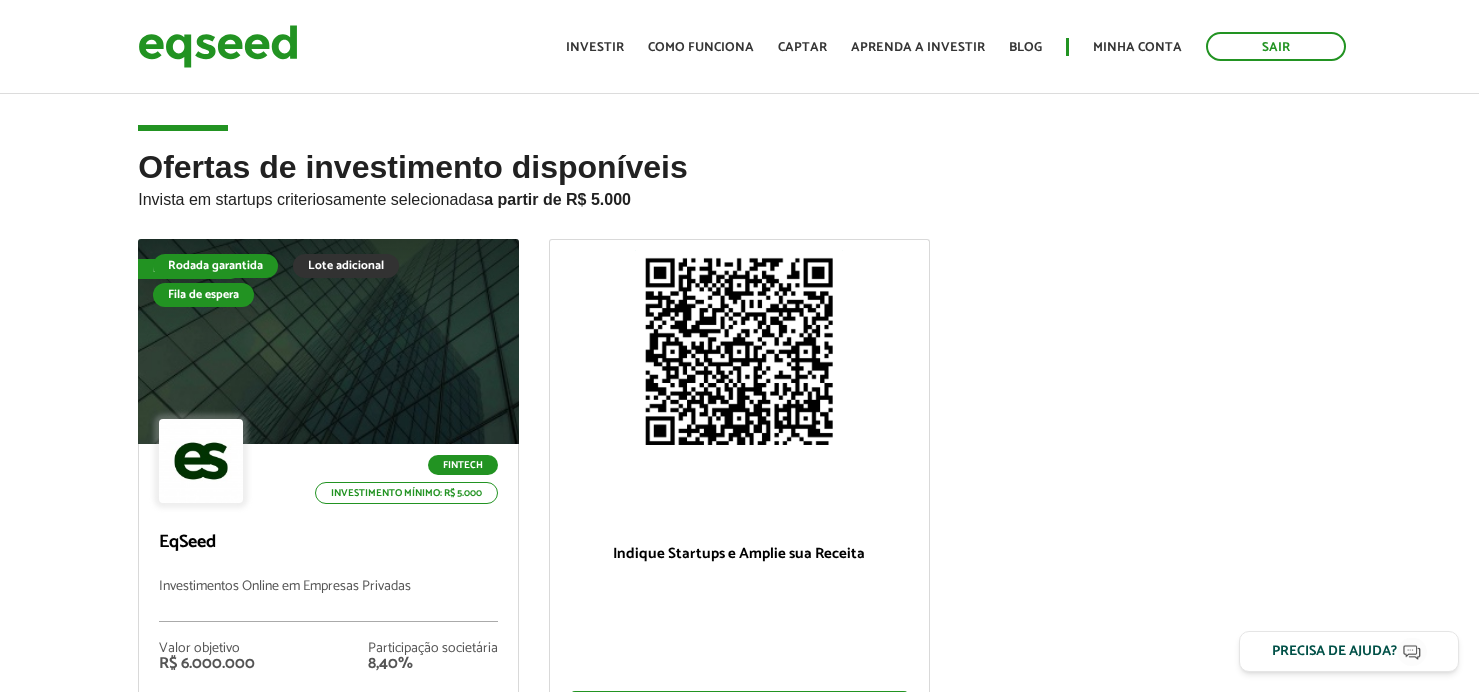 scroll, scrollTop: 0, scrollLeft: 0, axis: both 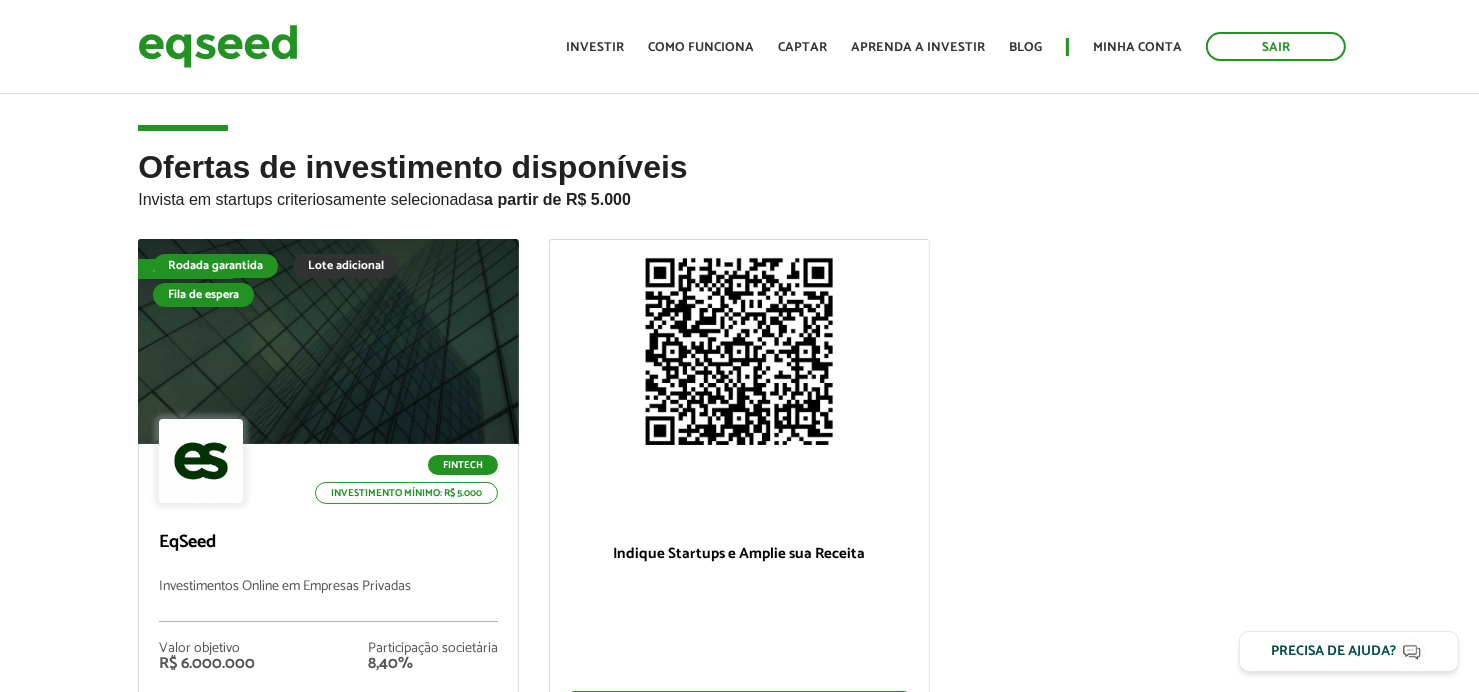 drag, startPoint x: 1487, startPoint y: 203, endPoint x: 1390, endPoint y: 113, distance: 132.32158 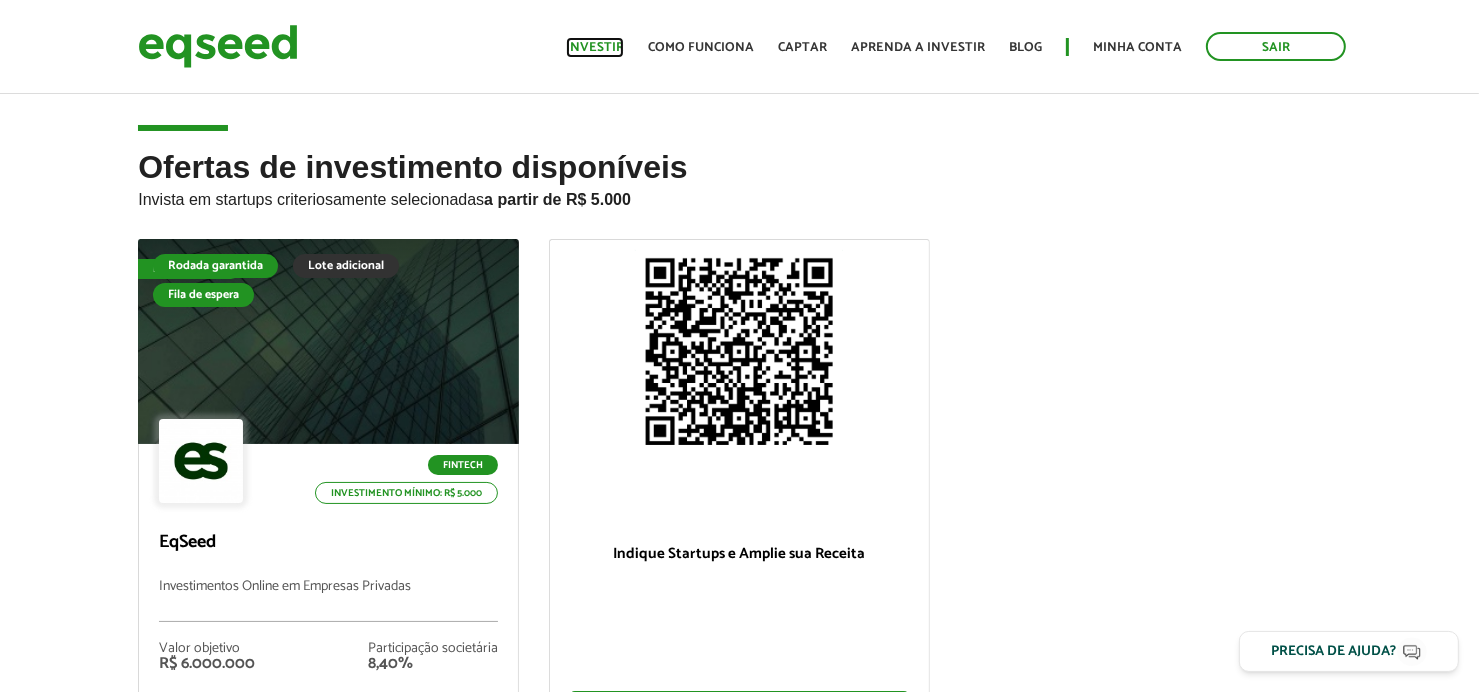 click on "Investir" at bounding box center [595, 47] 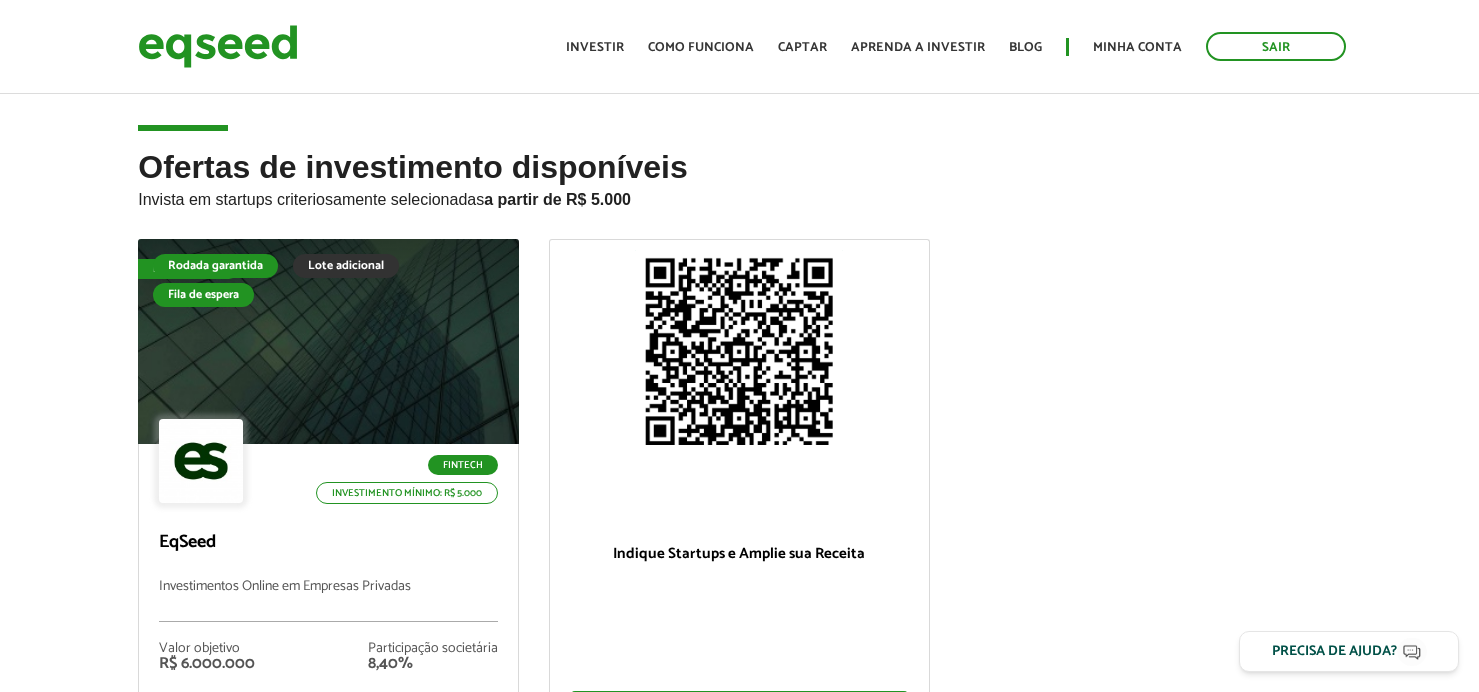 scroll, scrollTop: 0, scrollLeft: 0, axis: both 